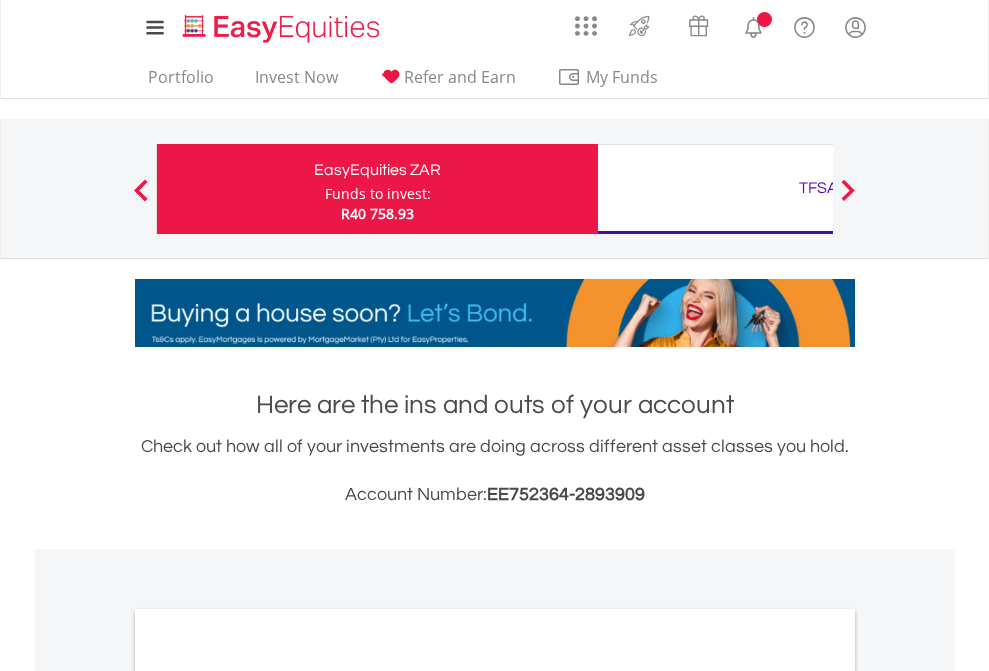 scroll, scrollTop: 0, scrollLeft: 0, axis: both 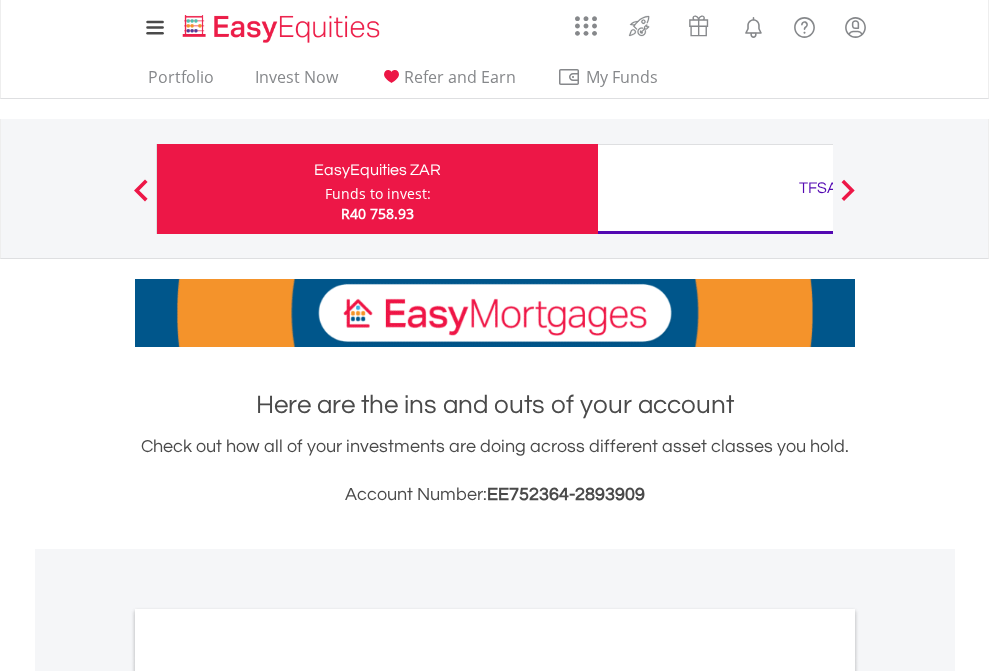 click on "Funds to invest:" at bounding box center (378, 194) 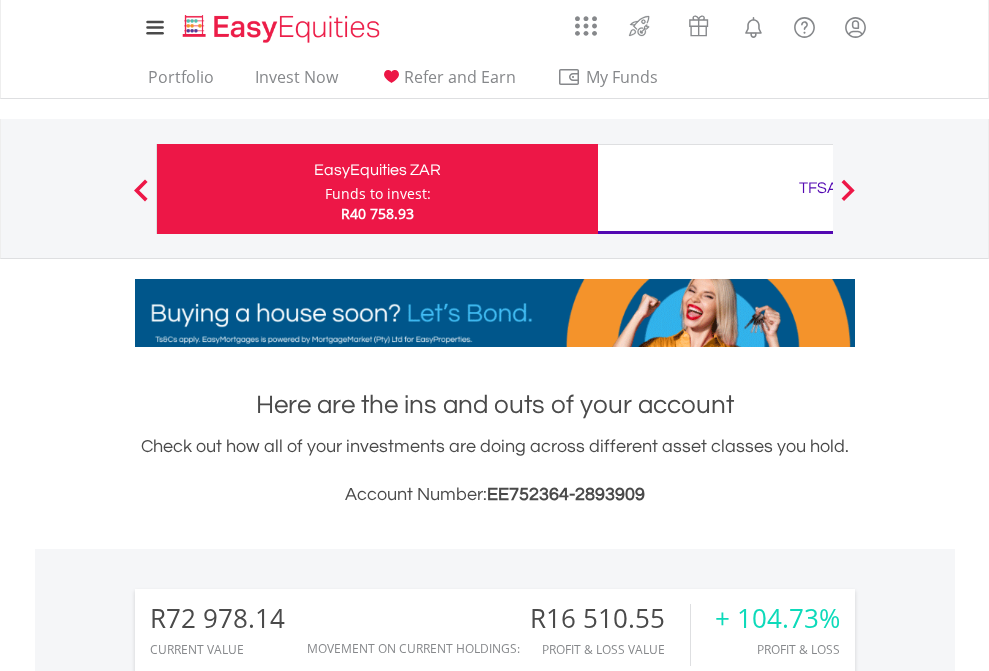 scroll, scrollTop: 999808, scrollLeft: 999687, axis: both 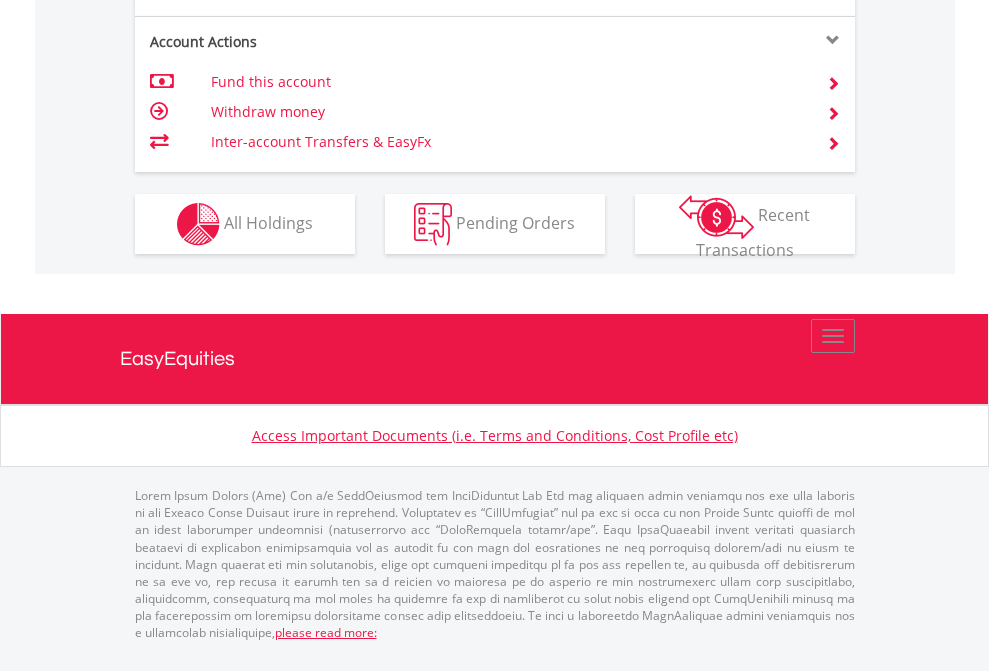 click on "Investment types" at bounding box center [706, -337] 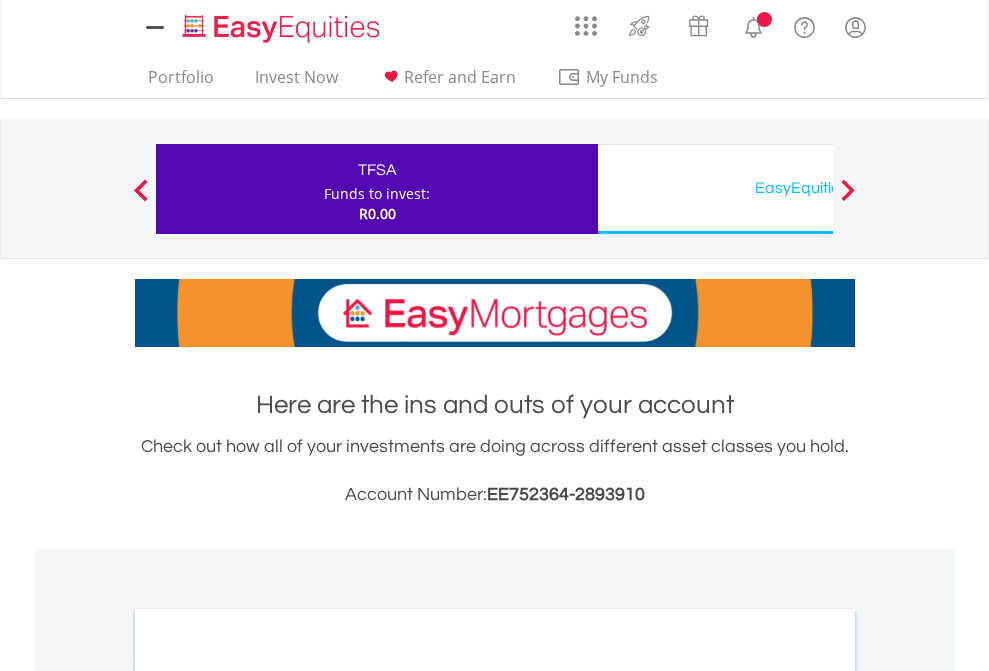scroll, scrollTop: 0, scrollLeft: 0, axis: both 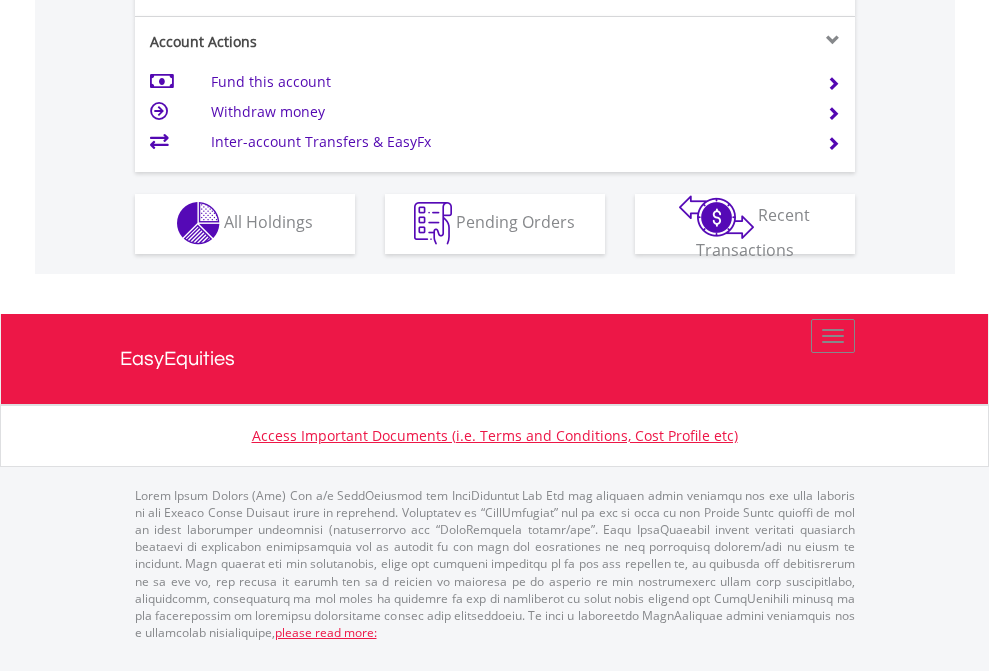 click on "Investment types" at bounding box center (706, -353) 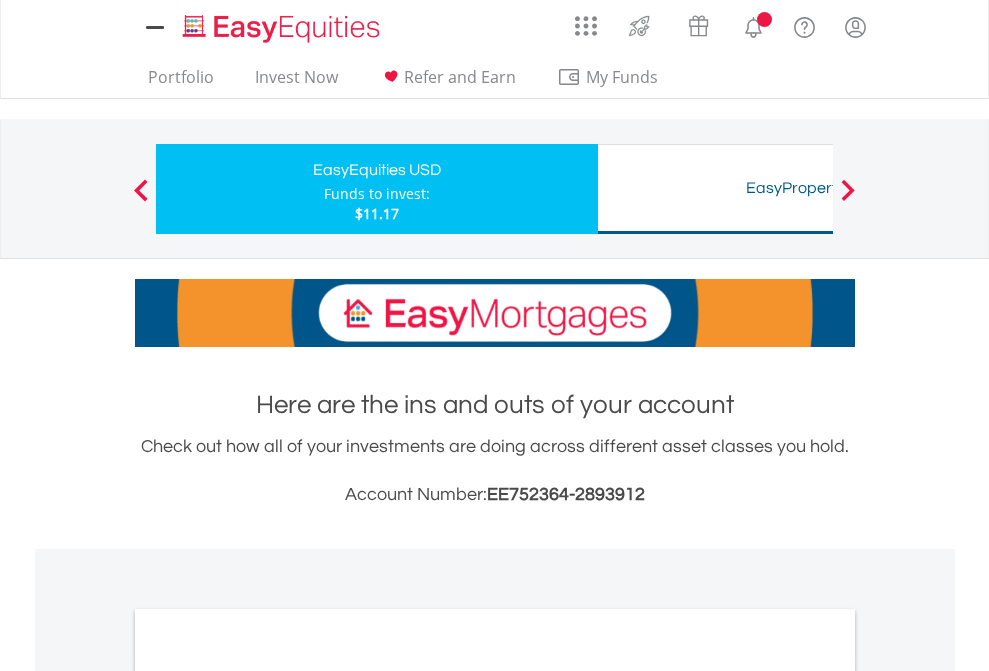 scroll, scrollTop: 0, scrollLeft: 0, axis: both 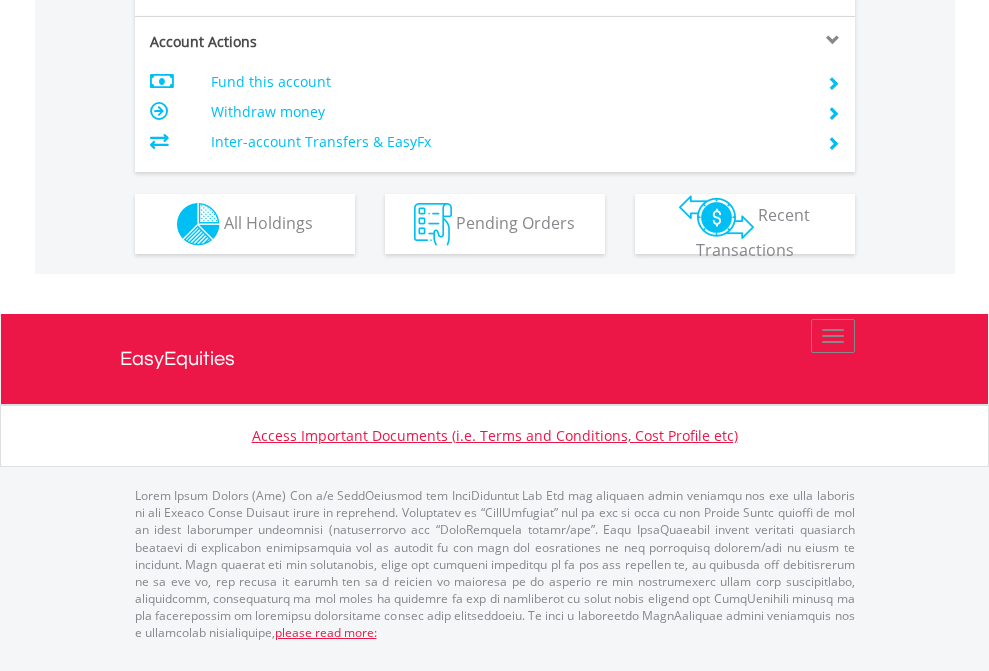 click on "Investment types" at bounding box center [706, -337] 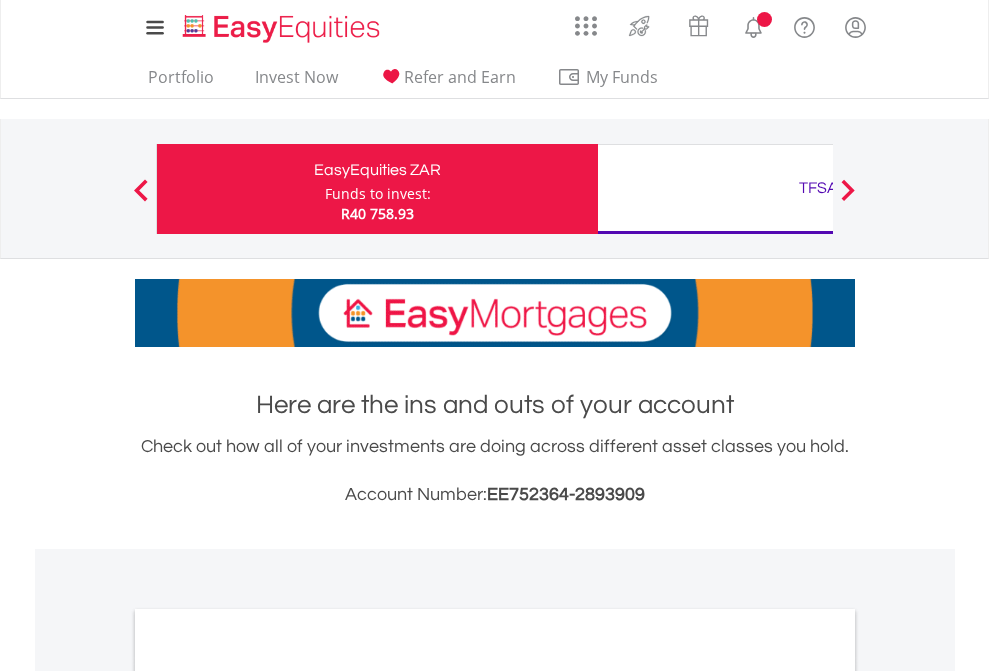 scroll, scrollTop: 0, scrollLeft: 0, axis: both 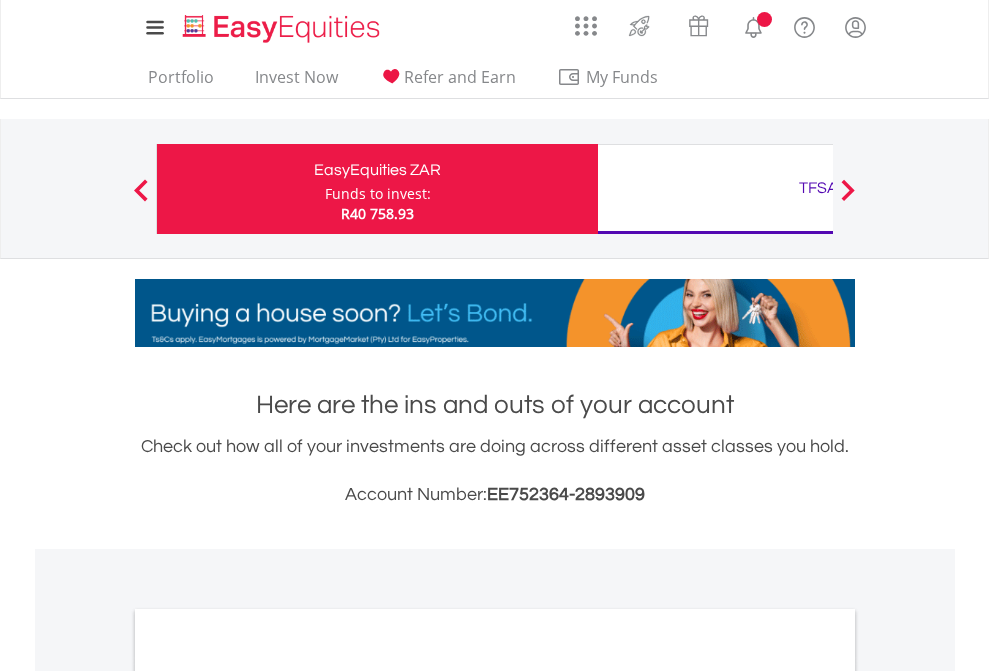 click on "All Holdings" at bounding box center [268, 1096] 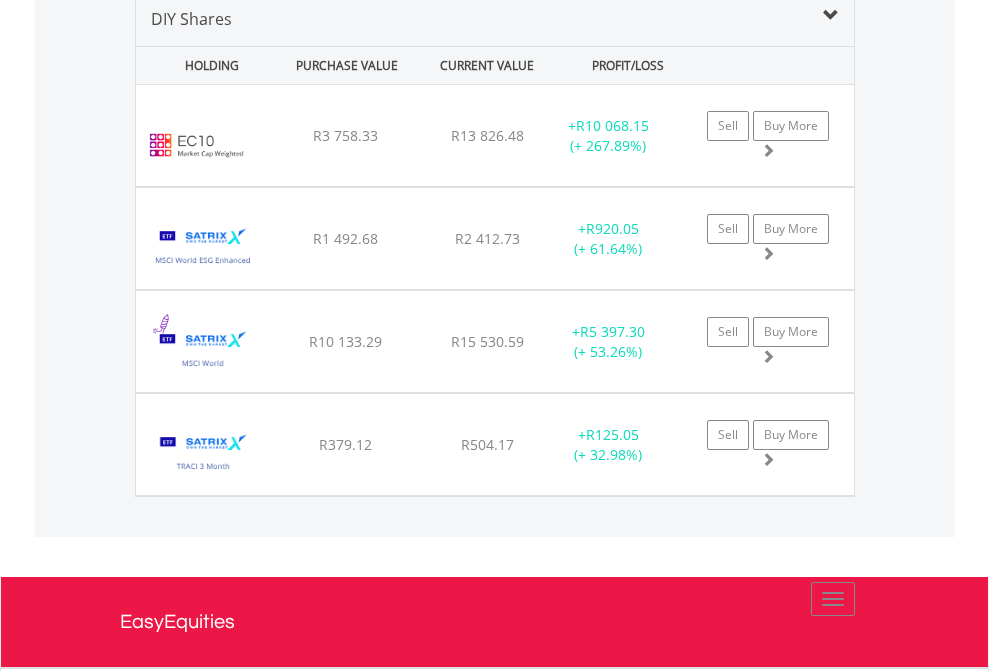scroll, scrollTop: 1933, scrollLeft: 0, axis: vertical 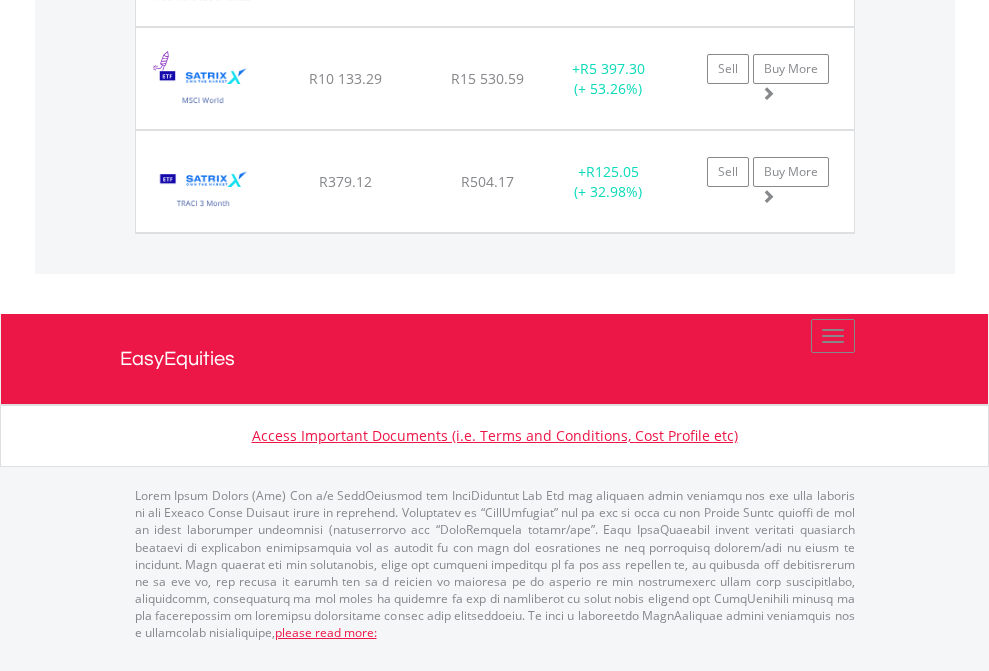 click on "TFSA" at bounding box center (818, -1277) 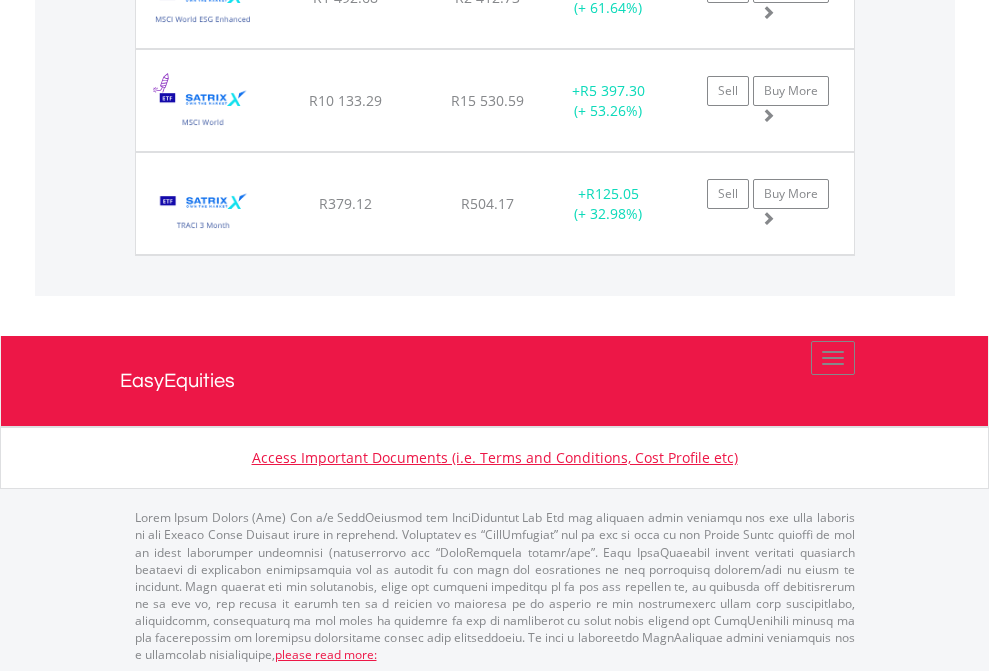 scroll, scrollTop: 144, scrollLeft: 0, axis: vertical 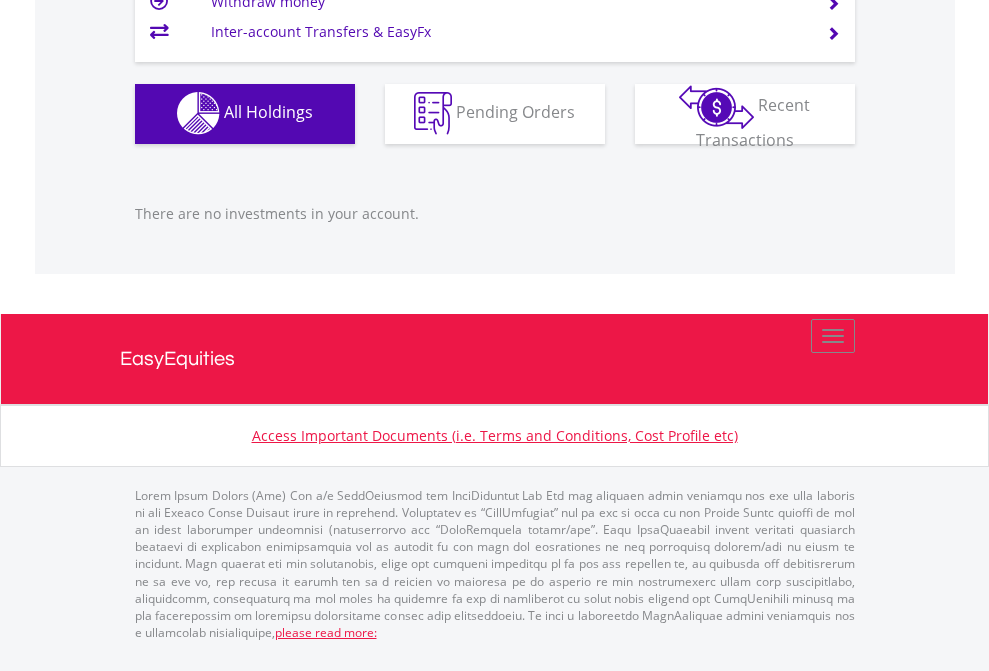 click on "EasyEquities USD" at bounding box center [818, -1142] 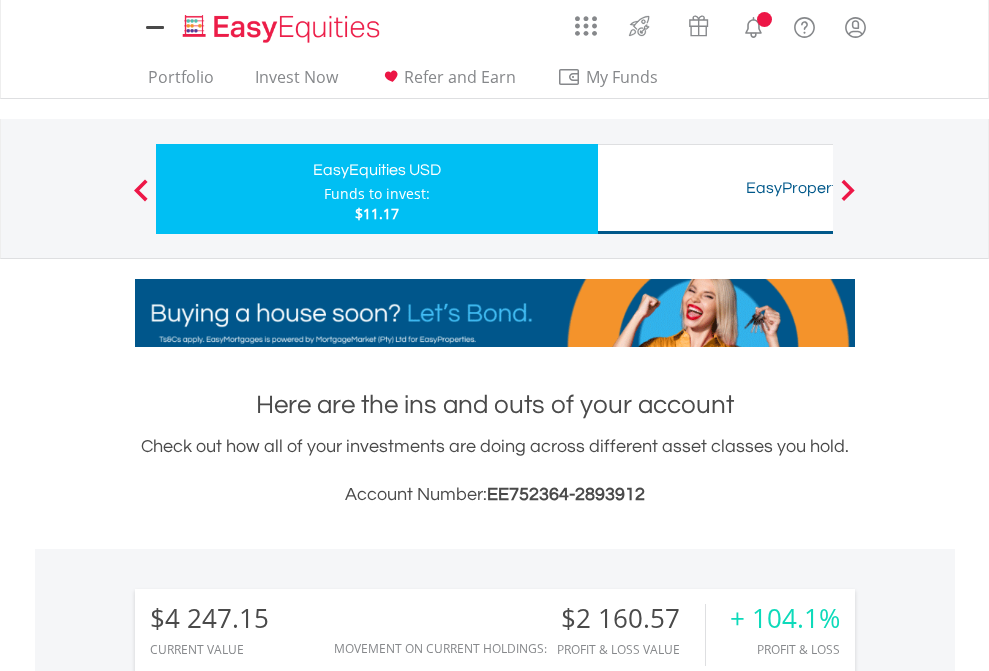 scroll, scrollTop: 0, scrollLeft: 0, axis: both 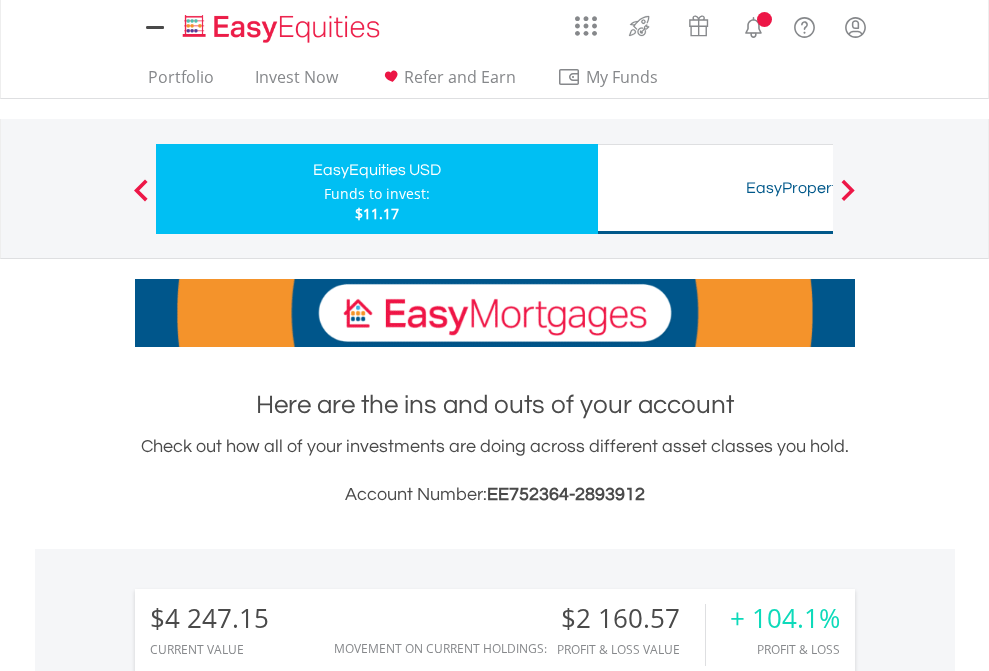 click on "All Holdings" at bounding box center [268, 1506] 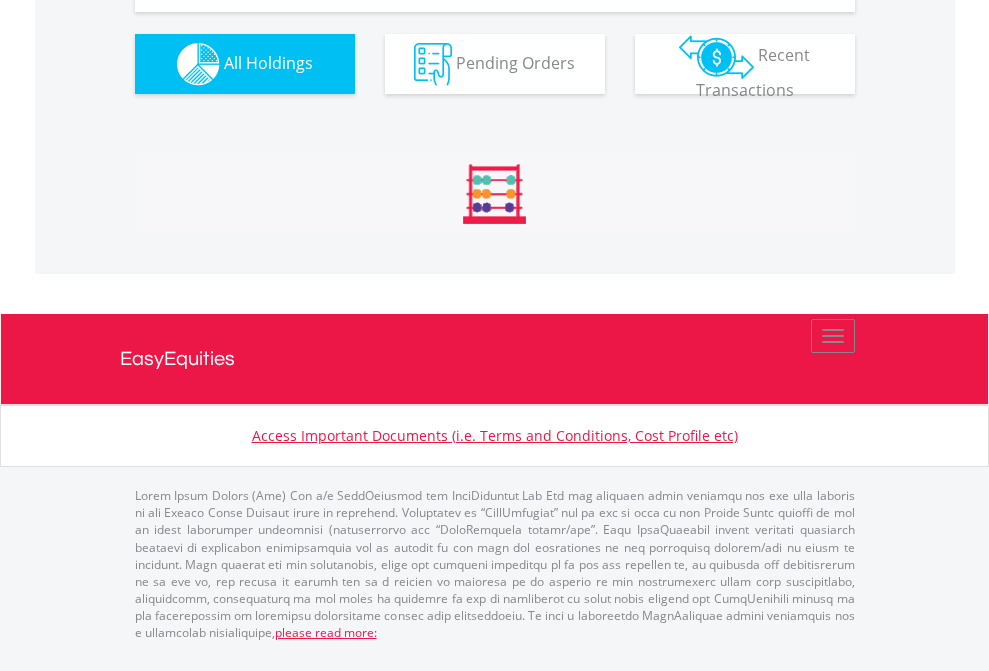 scroll, scrollTop: 2264, scrollLeft: 0, axis: vertical 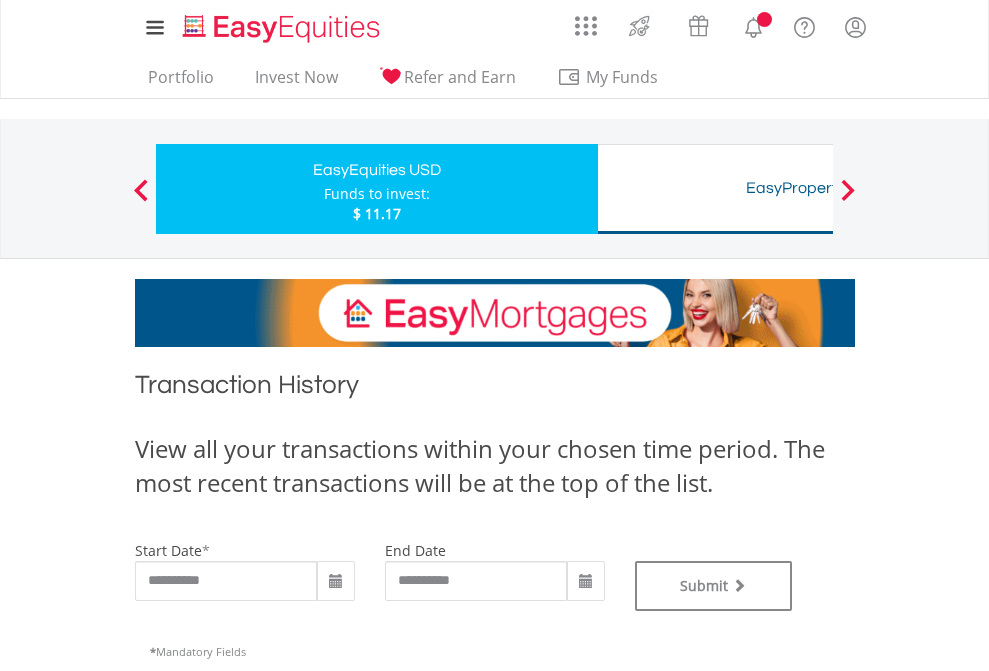 type on "**********" 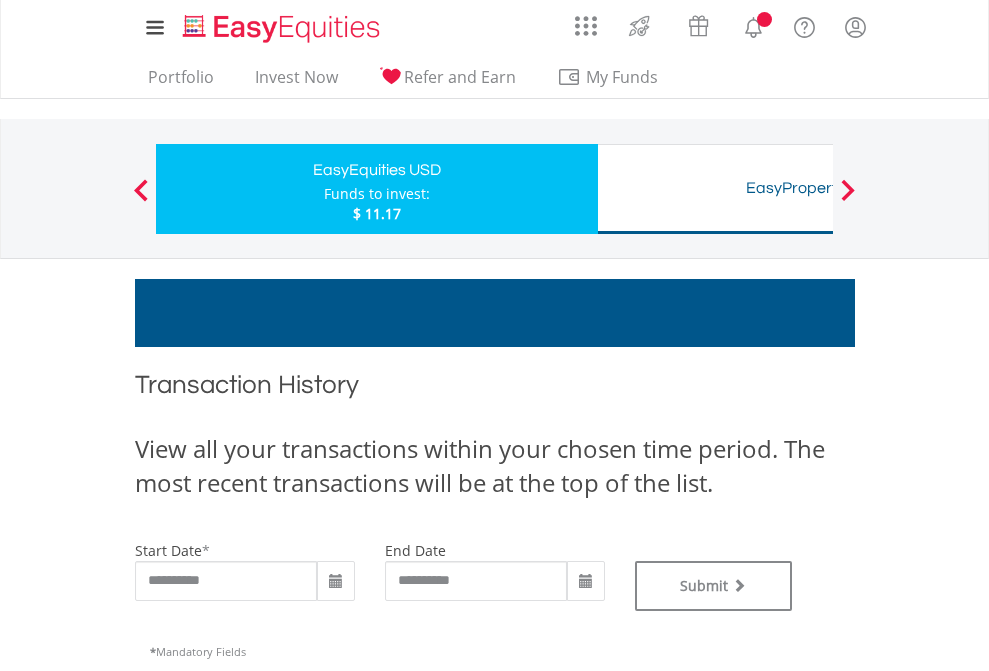 type on "**********" 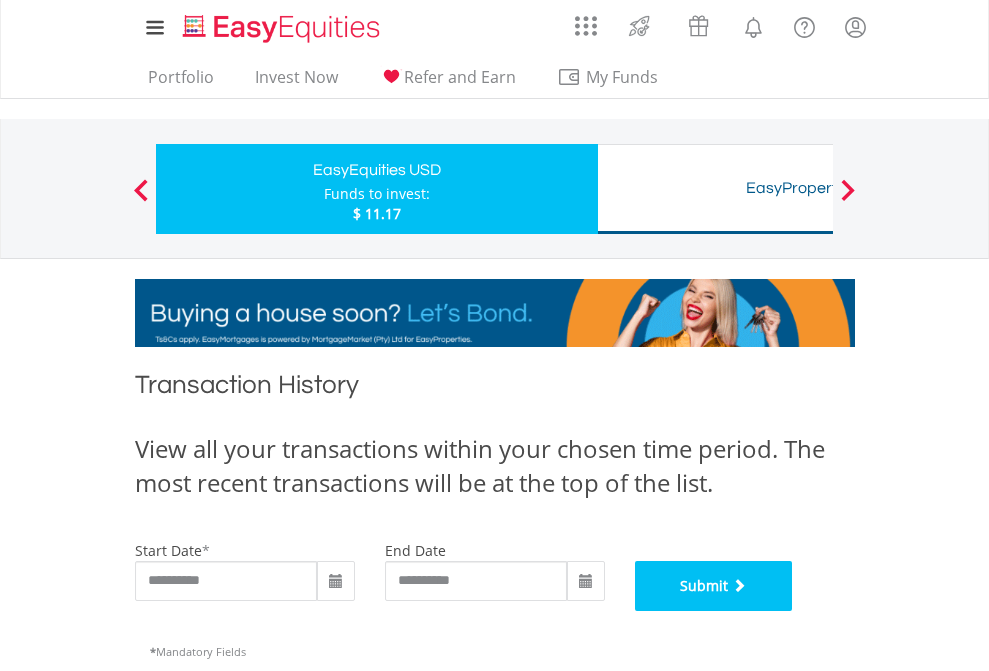 click on "Submit" at bounding box center [714, 586] 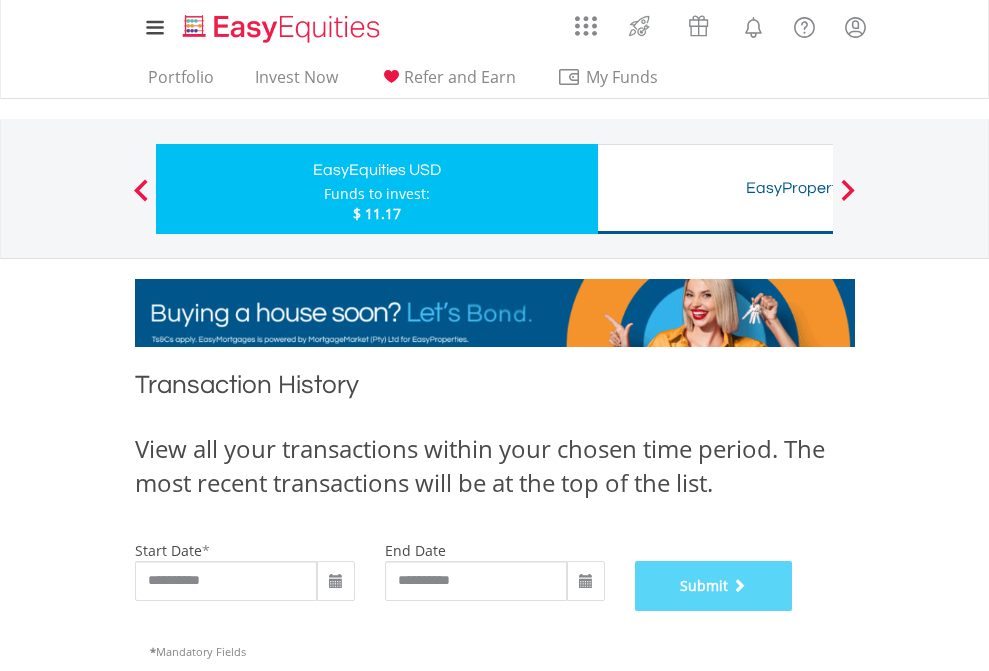 scroll, scrollTop: 811, scrollLeft: 0, axis: vertical 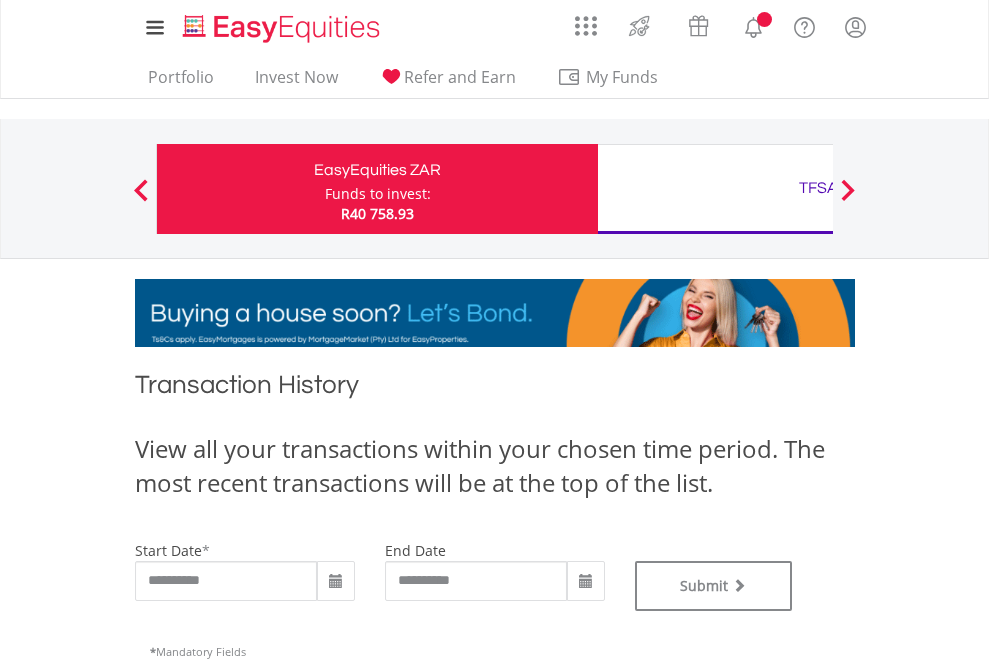 click on "TFSA" at bounding box center (818, 188) 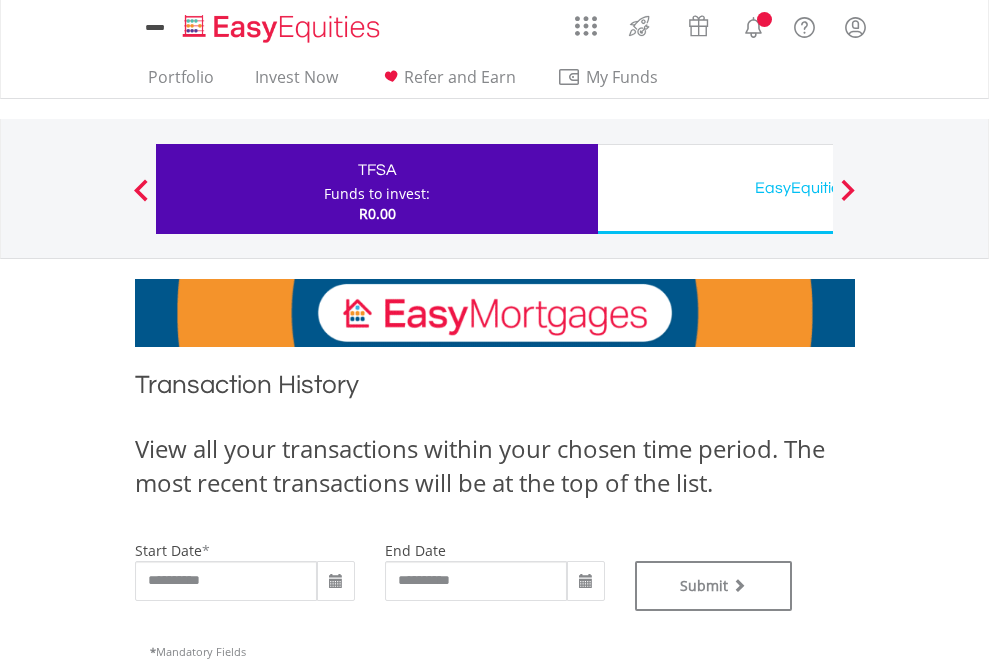 scroll, scrollTop: 0, scrollLeft: 0, axis: both 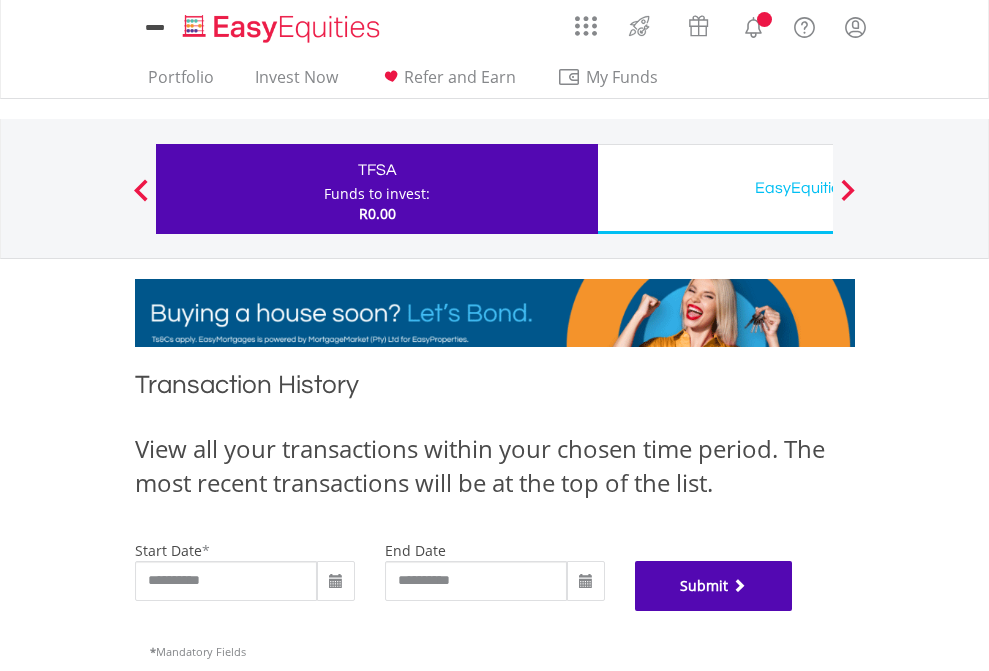 click on "Submit" at bounding box center [714, 586] 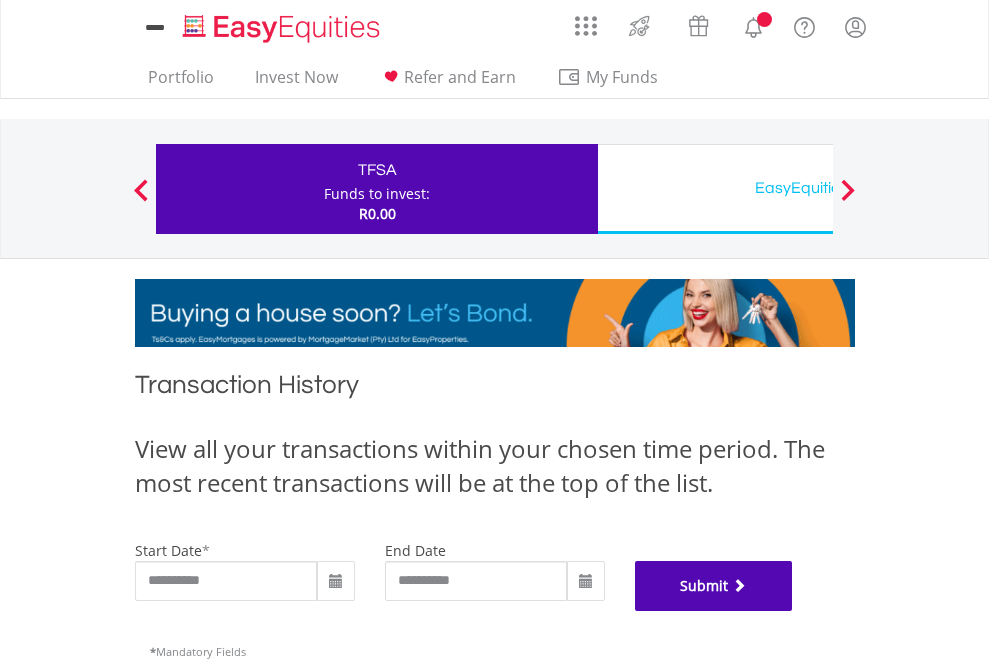 scroll, scrollTop: 811, scrollLeft: 0, axis: vertical 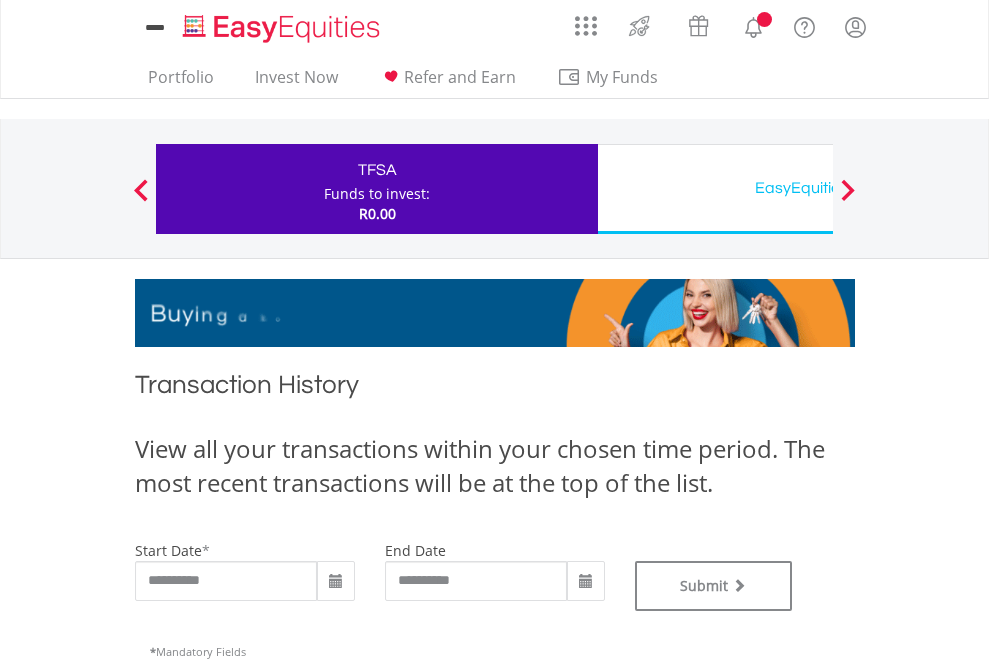 click on "EasyEquities USD" at bounding box center [818, 188] 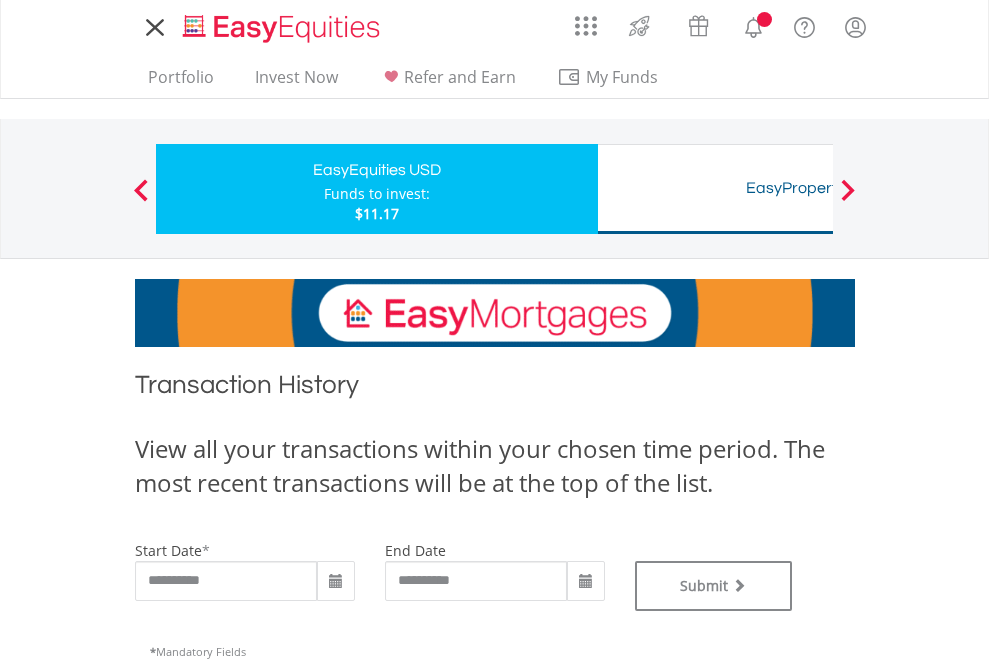 scroll, scrollTop: 0, scrollLeft: 0, axis: both 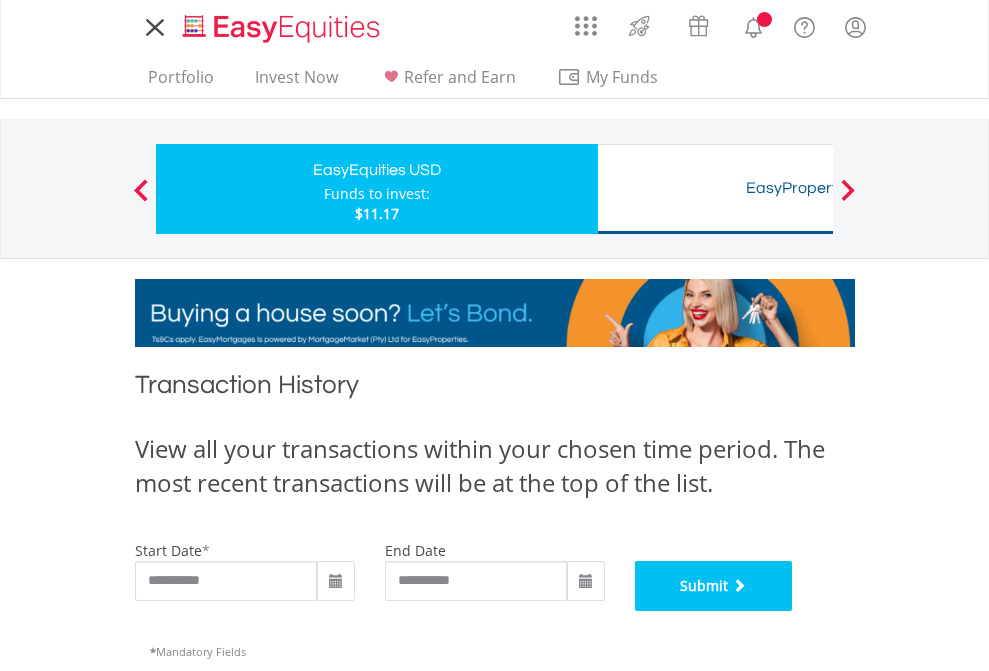 click on "Submit" at bounding box center (714, 586) 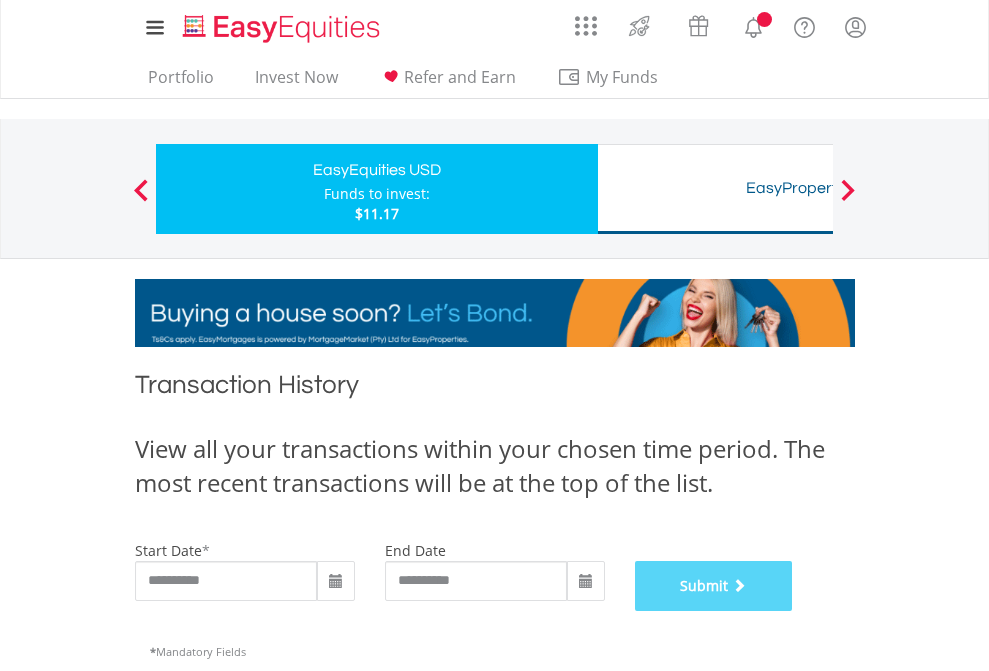 scroll, scrollTop: 811, scrollLeft: 0, axis: vertical 